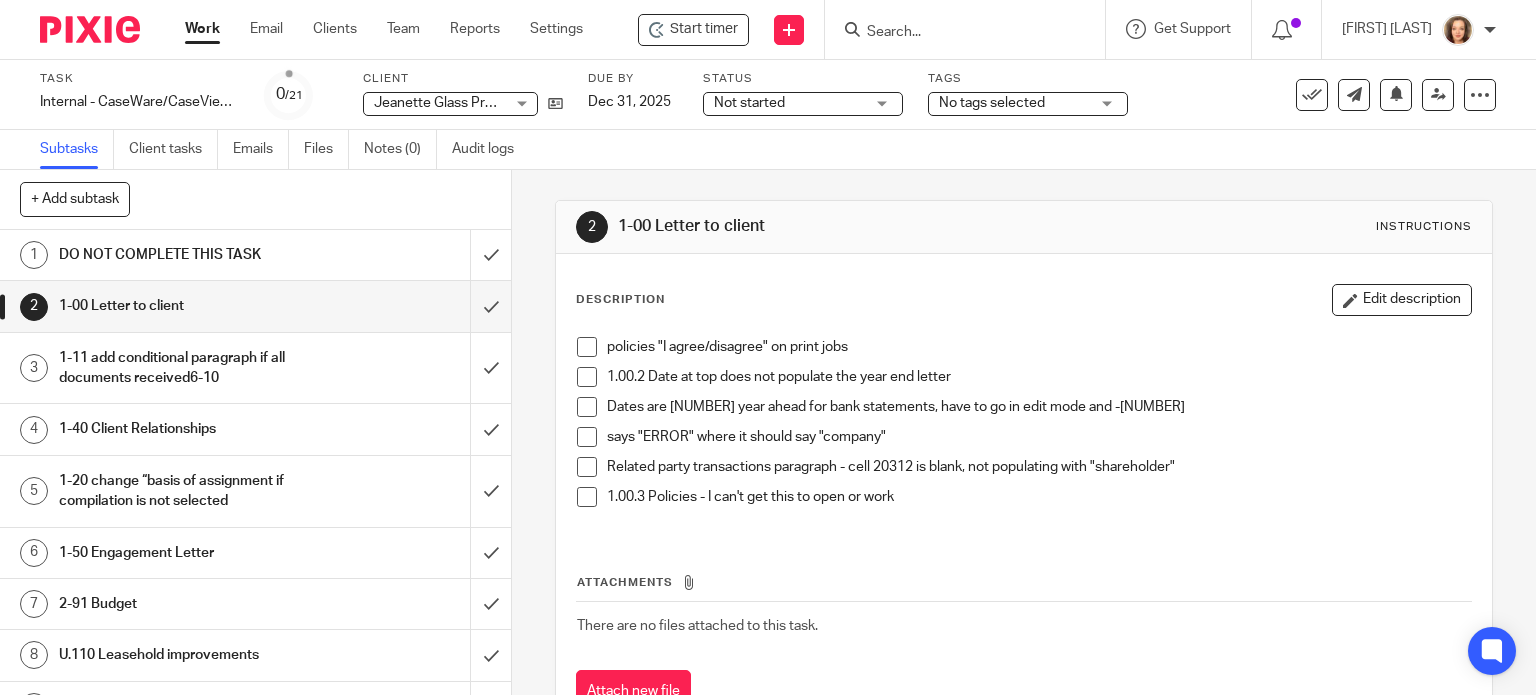 scroll, scrollTop: 0, scrollLeft: 0, axis: both 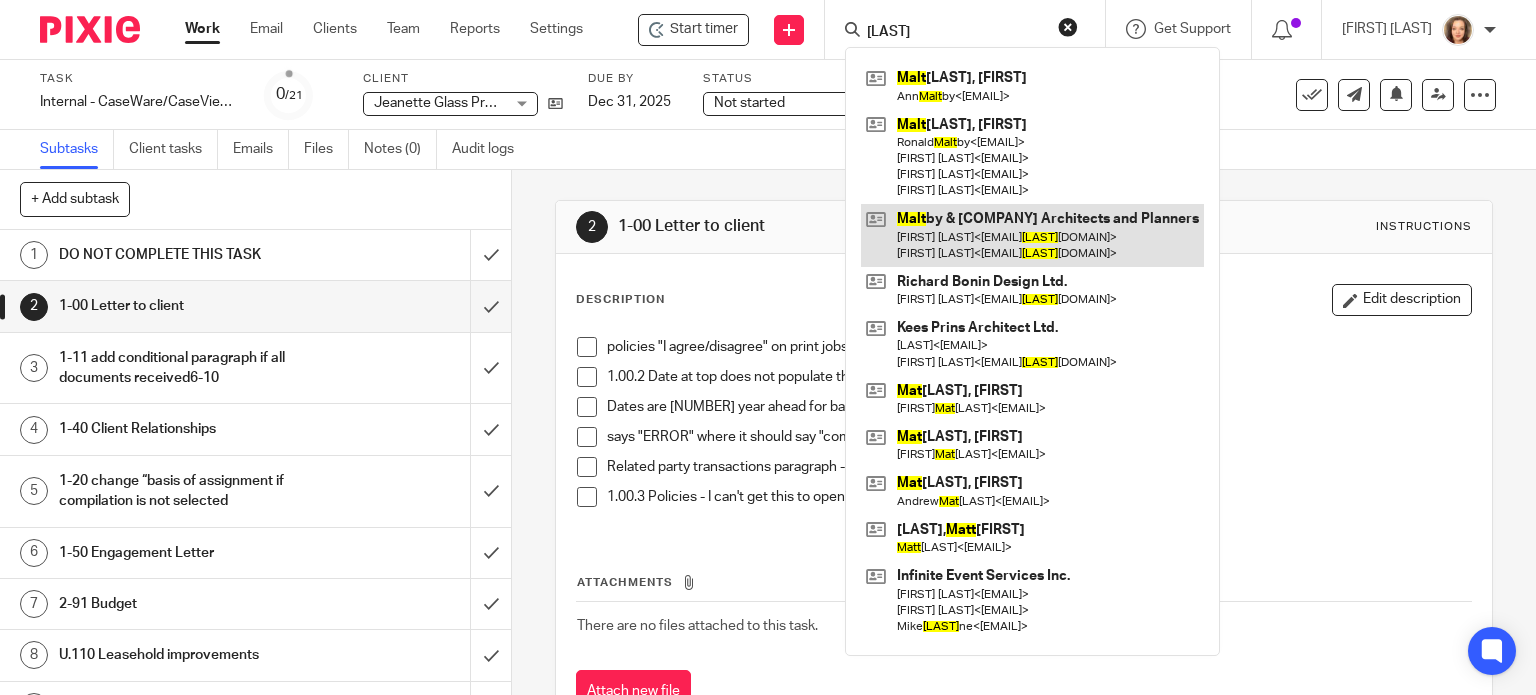 type on "malt" 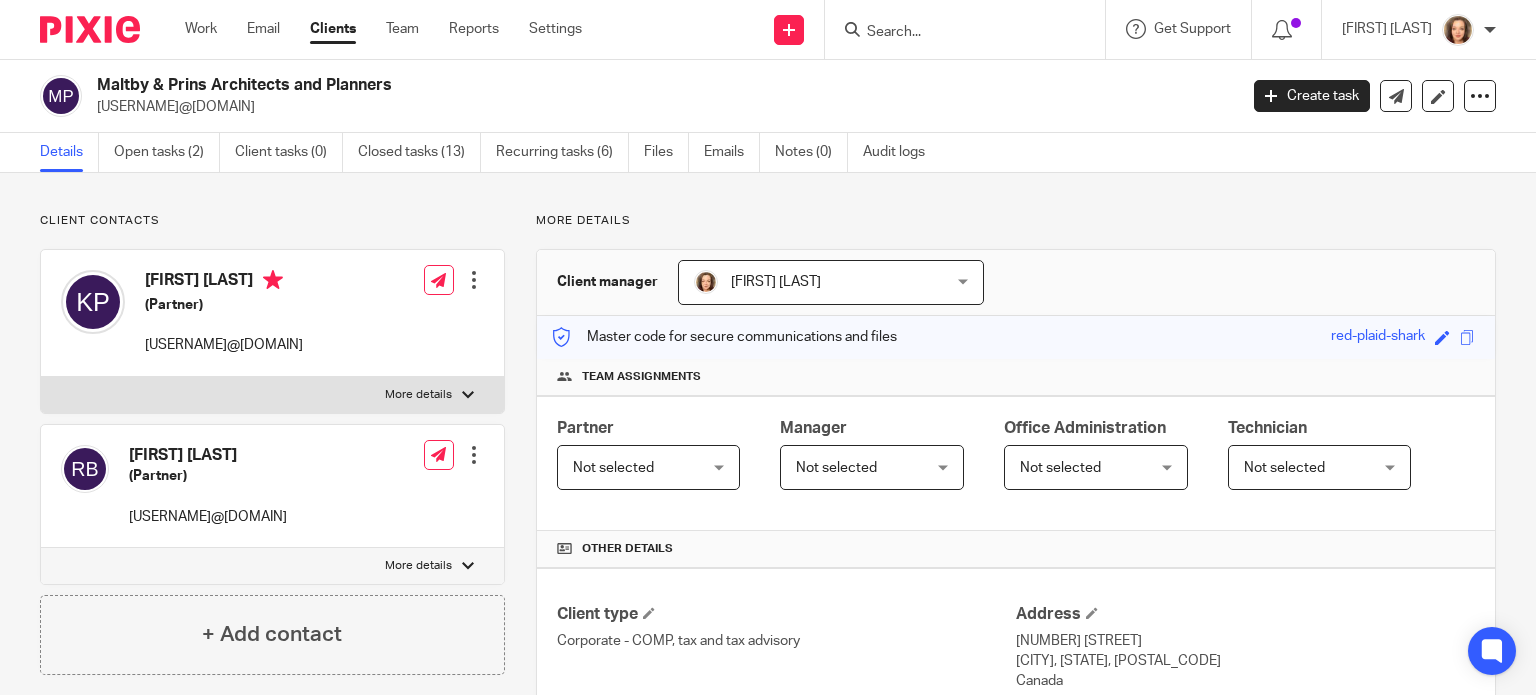 scroll, scrollTop: 0, scrollLeft: 0, axis: both 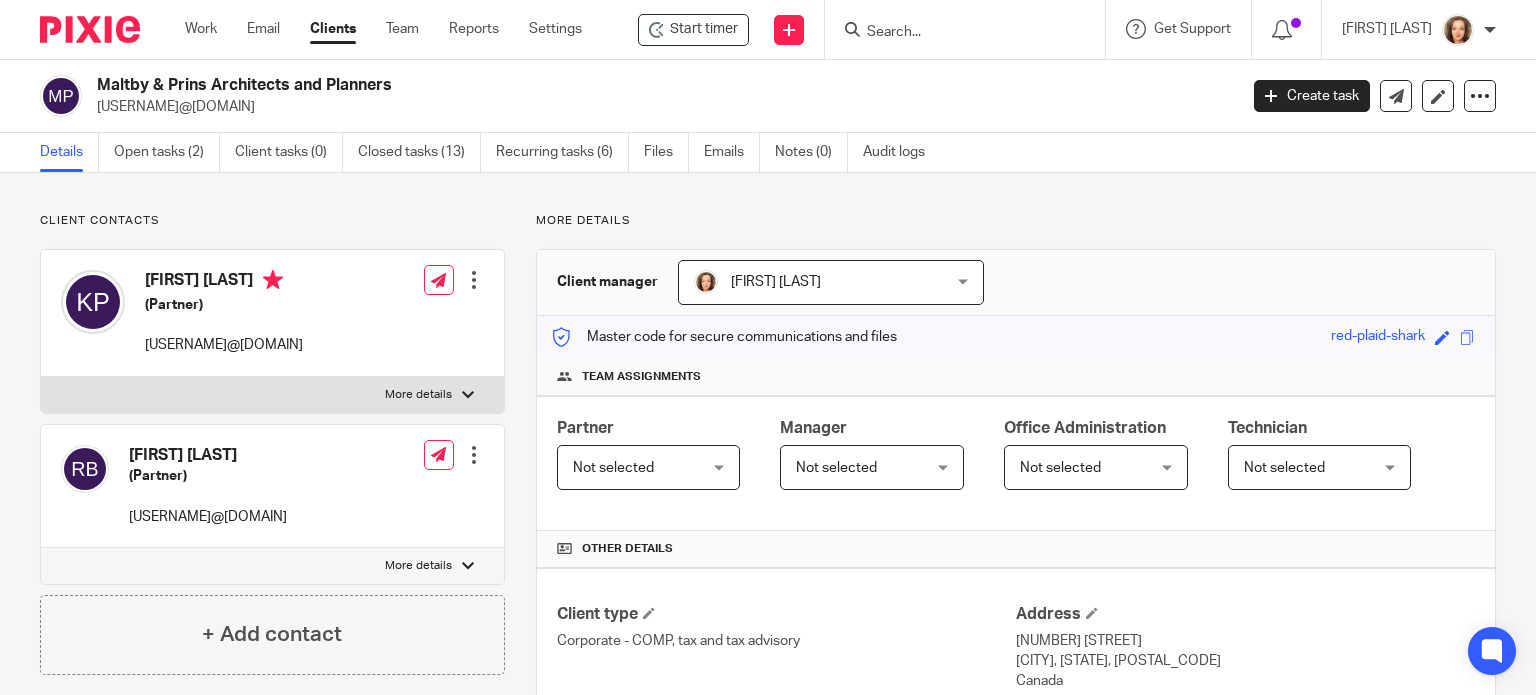 click at bounding box center (474, 280) 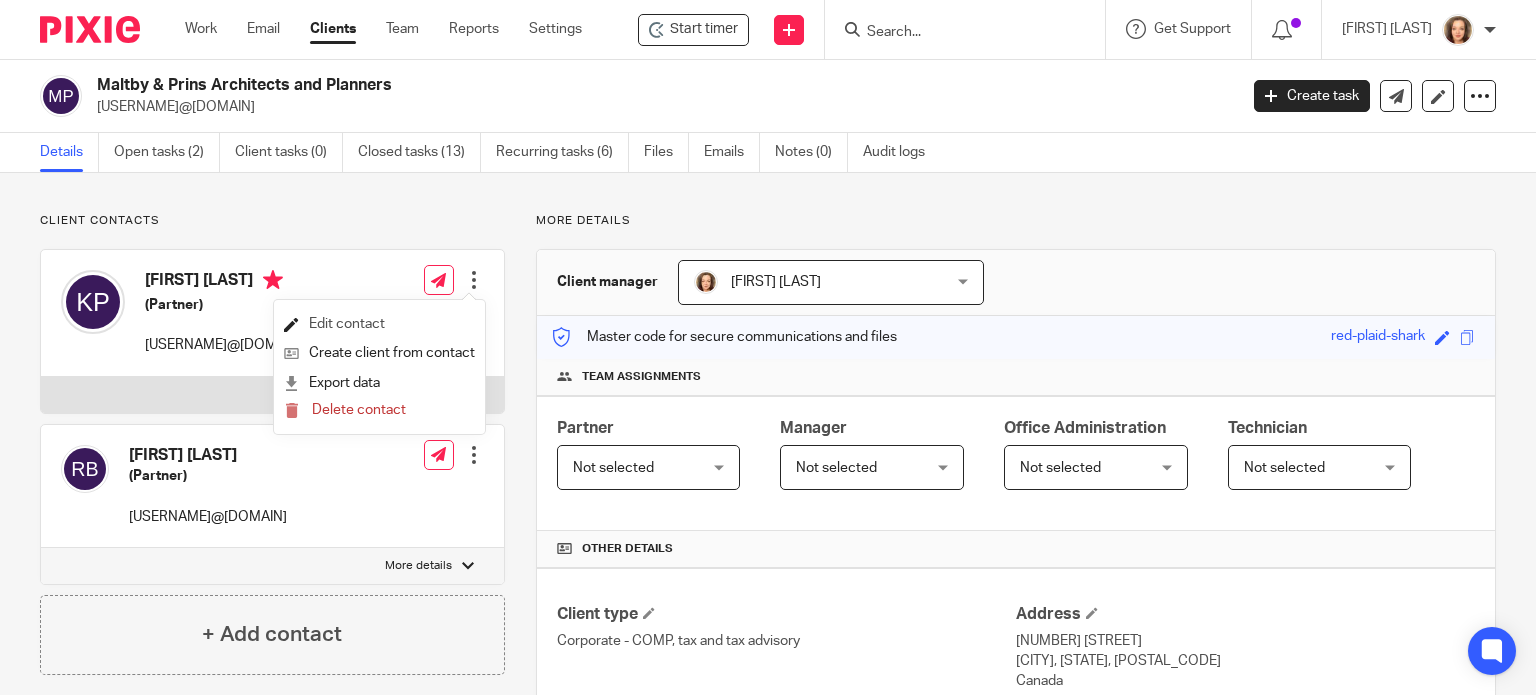 click on "Edit contact" at bounding box center (379, 324) 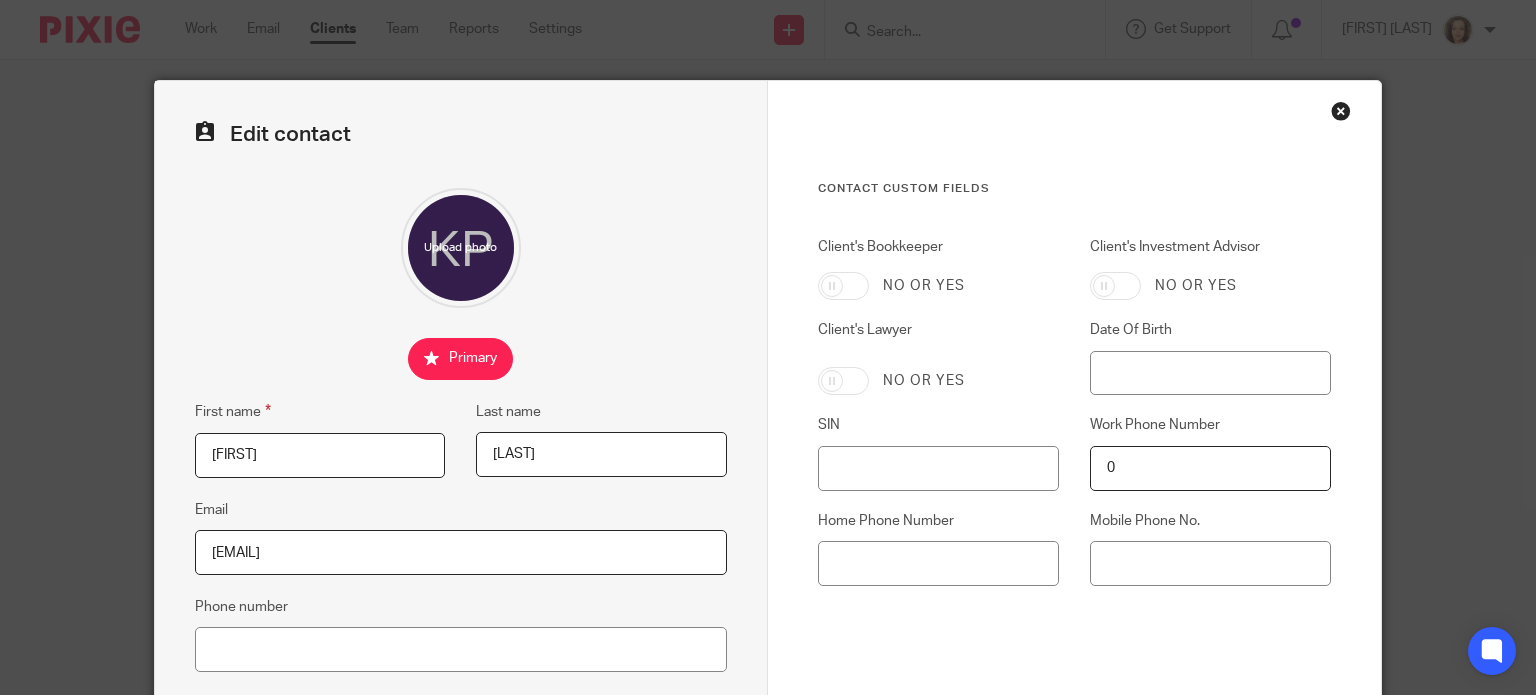 scroll, scrollTop: 0, scrollLeft: 0, axis: both 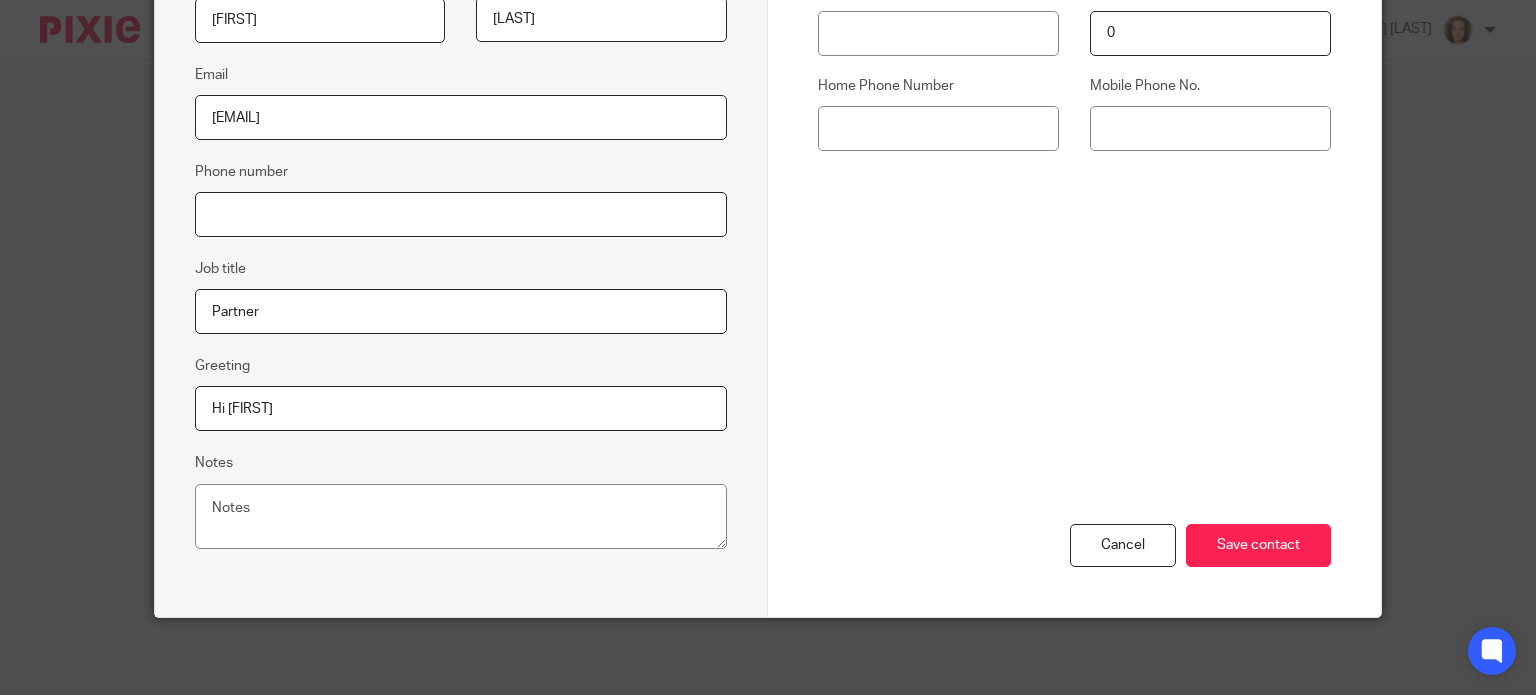 click on "Phone number" at bounding box center [461, 214] 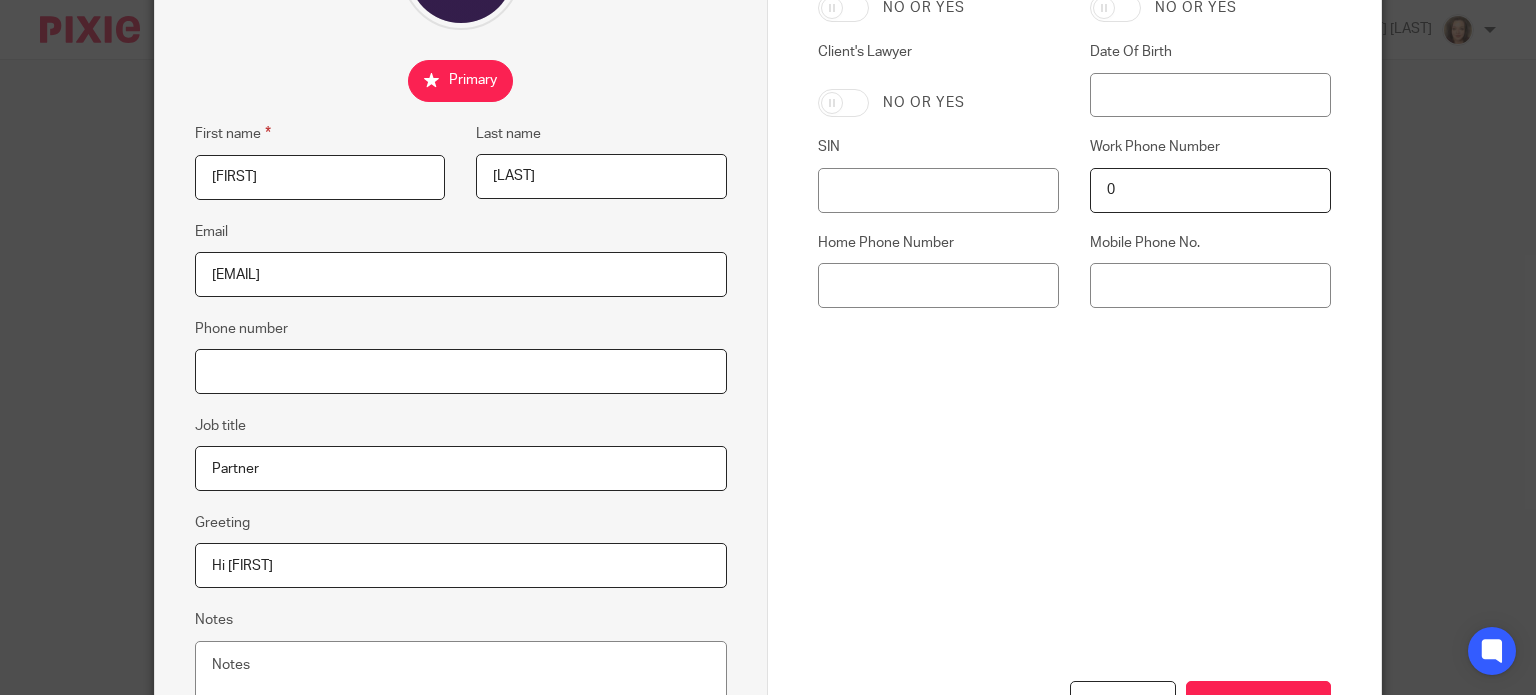 scroll, scrollTop: 375, scrollLeft: 0, axis: vertical 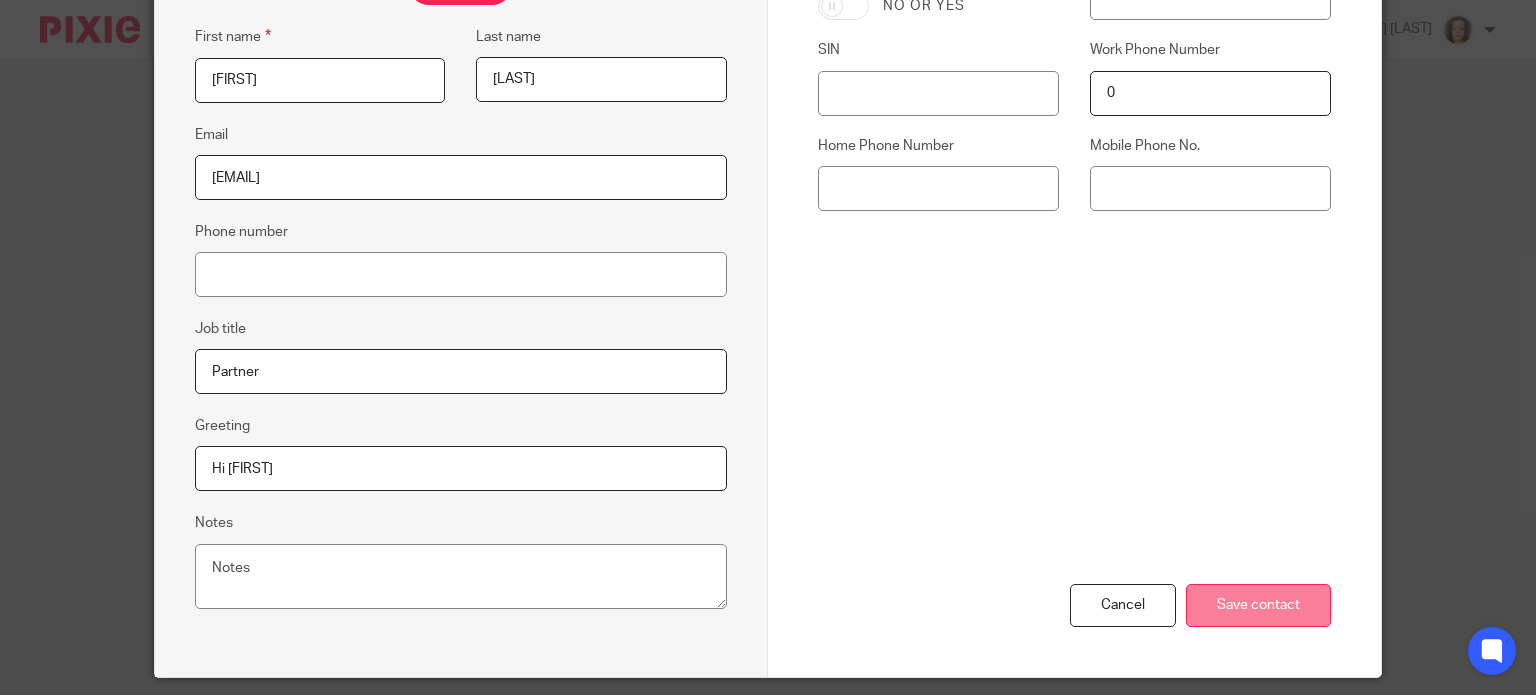 click on "Save contact" at bounding box center [1258, 605] 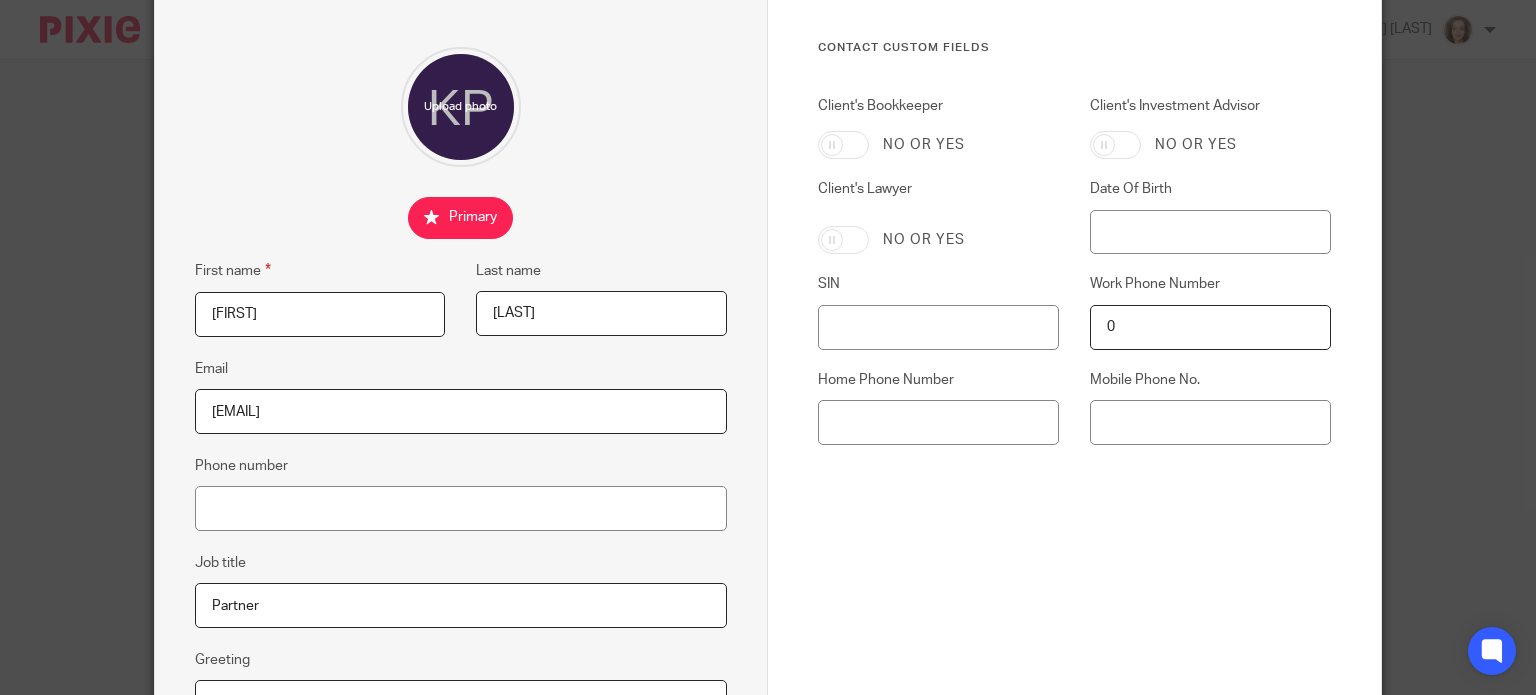 scroll, scrollTop: 100, scrollLeft: 0, axis: vertical 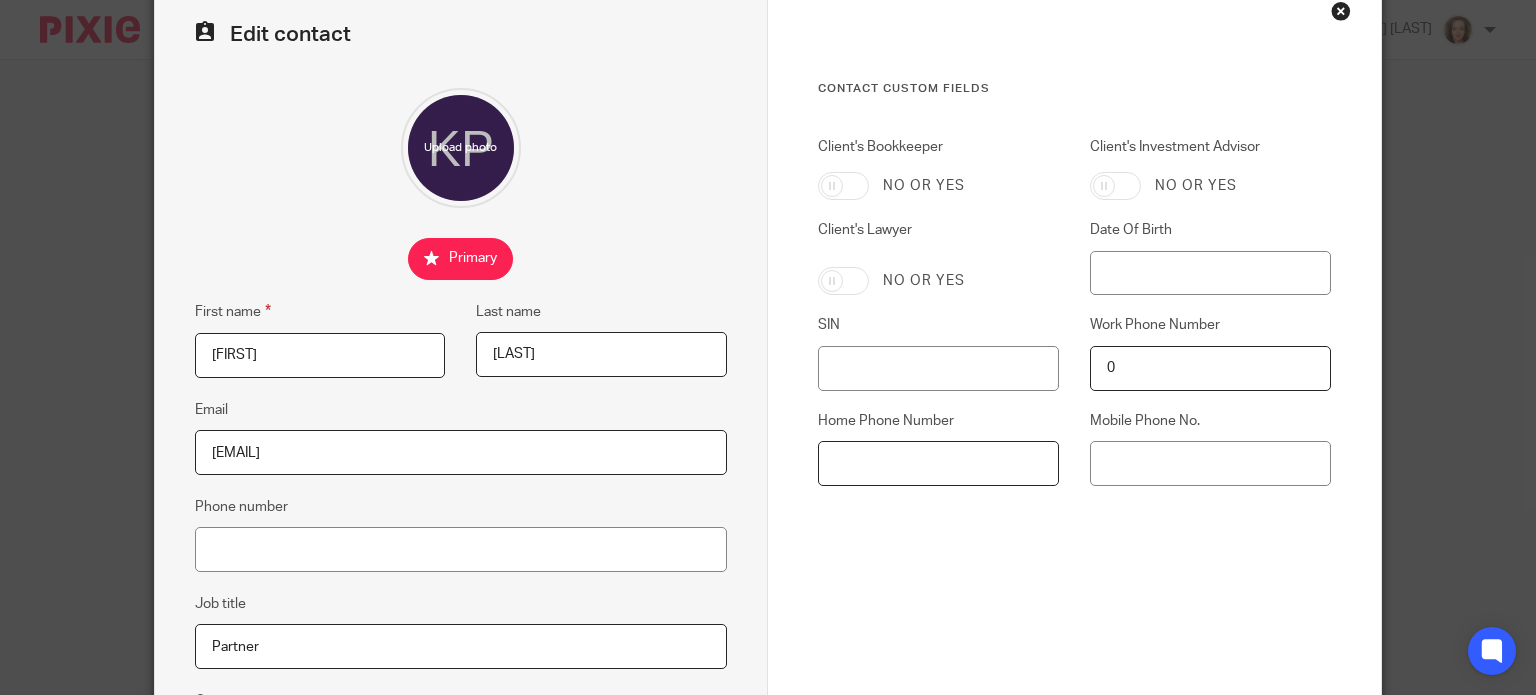 click on "Home Phone Number" at bounding box center [938, 463] 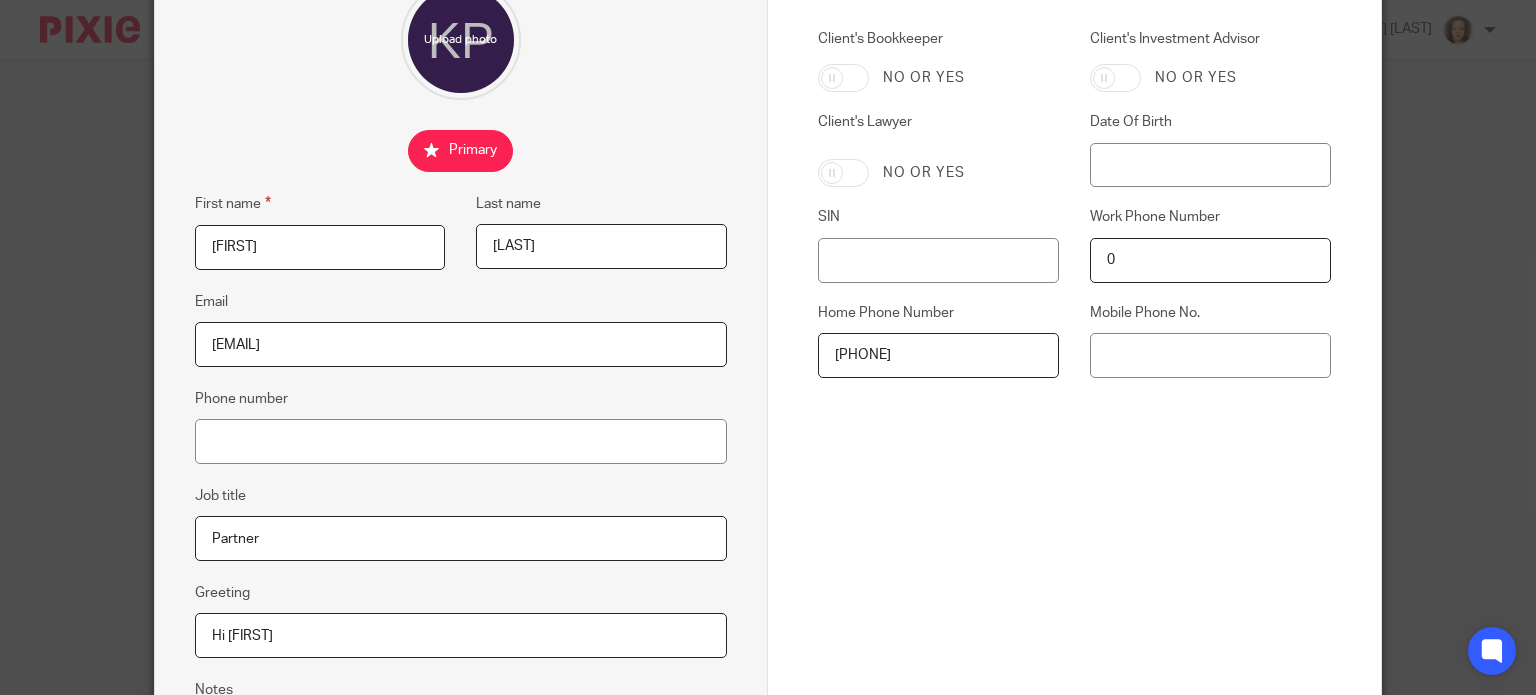 scroll, scrollTop: 435, scrollLeft: 0, axis: vertical 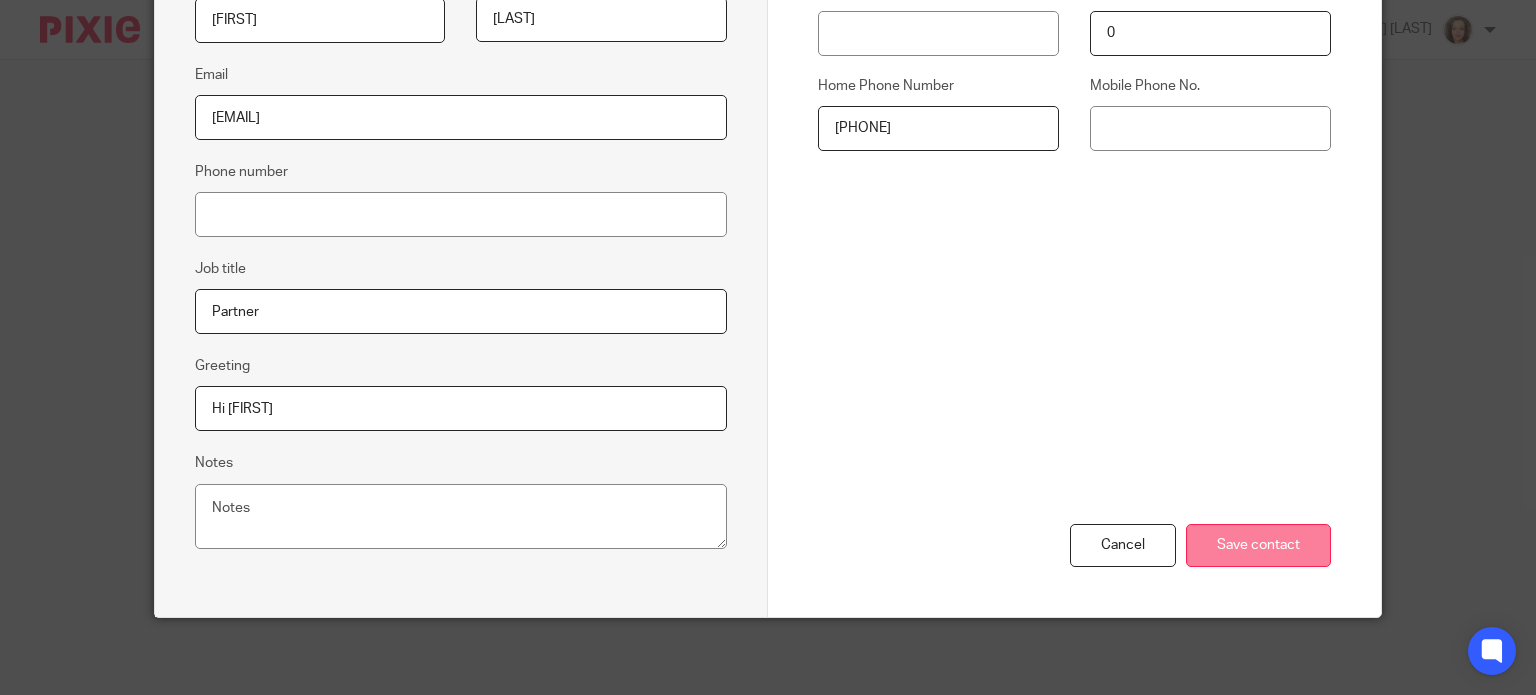 type on "[PHONE]" 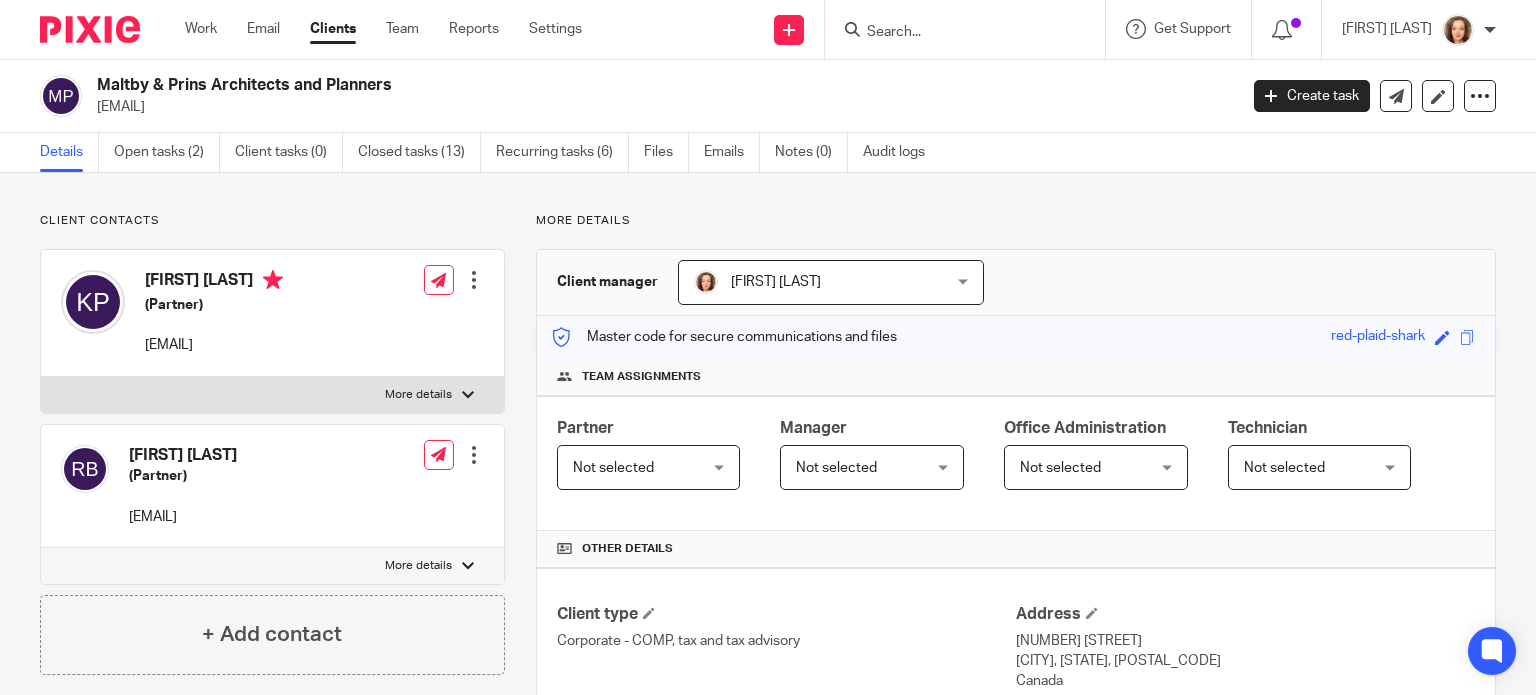 scroll, scrollTop: 0, scrollLeft: 0, axis: both 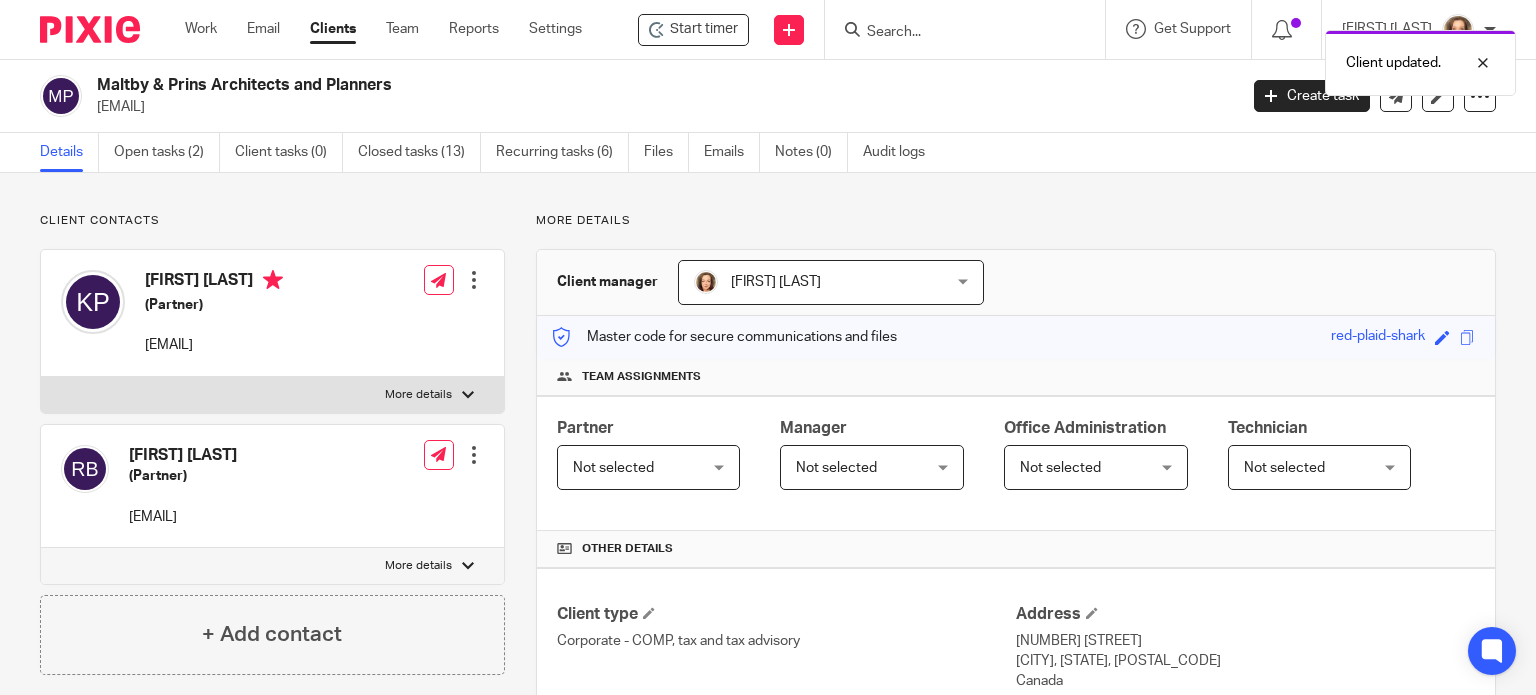 click on "More details" at bounding box center (272, 395) 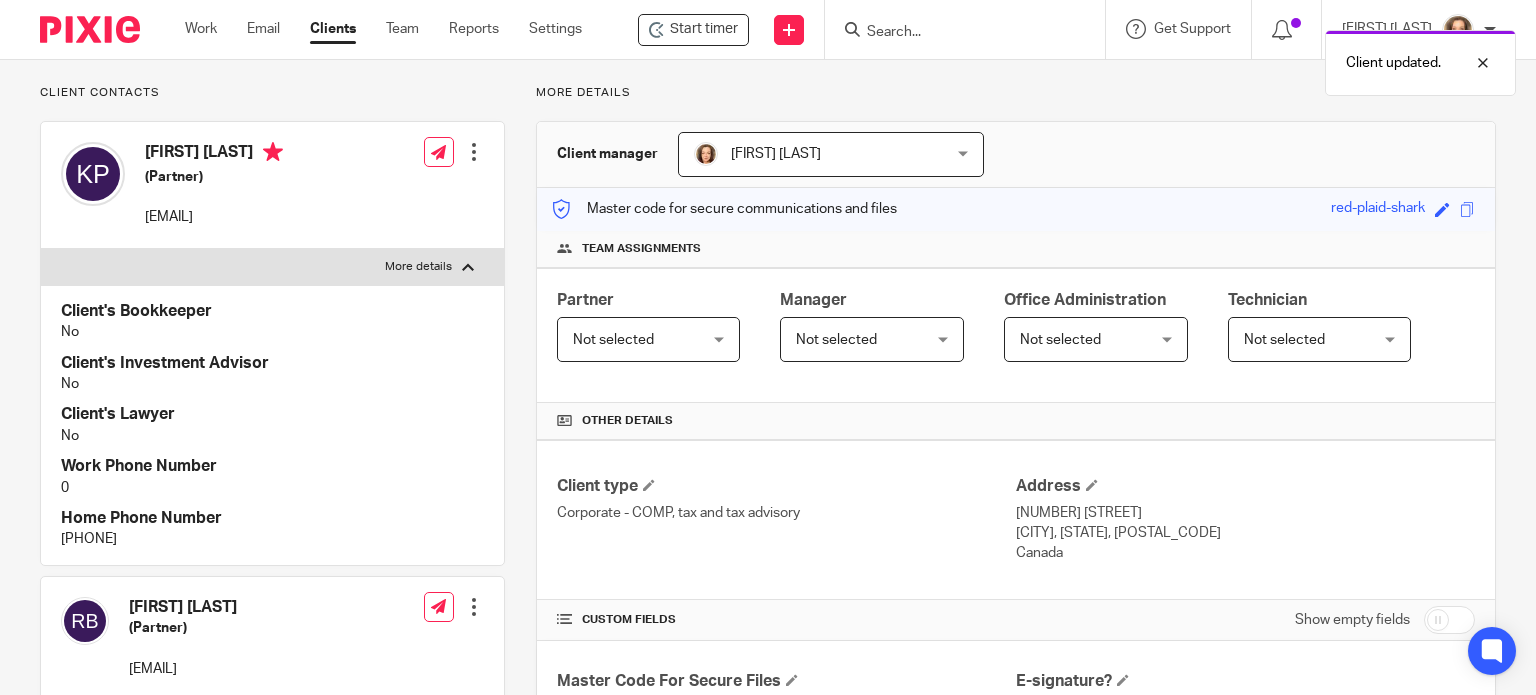 scroll, scrollTop: 100, scrollLeft: 0, axis: vertical 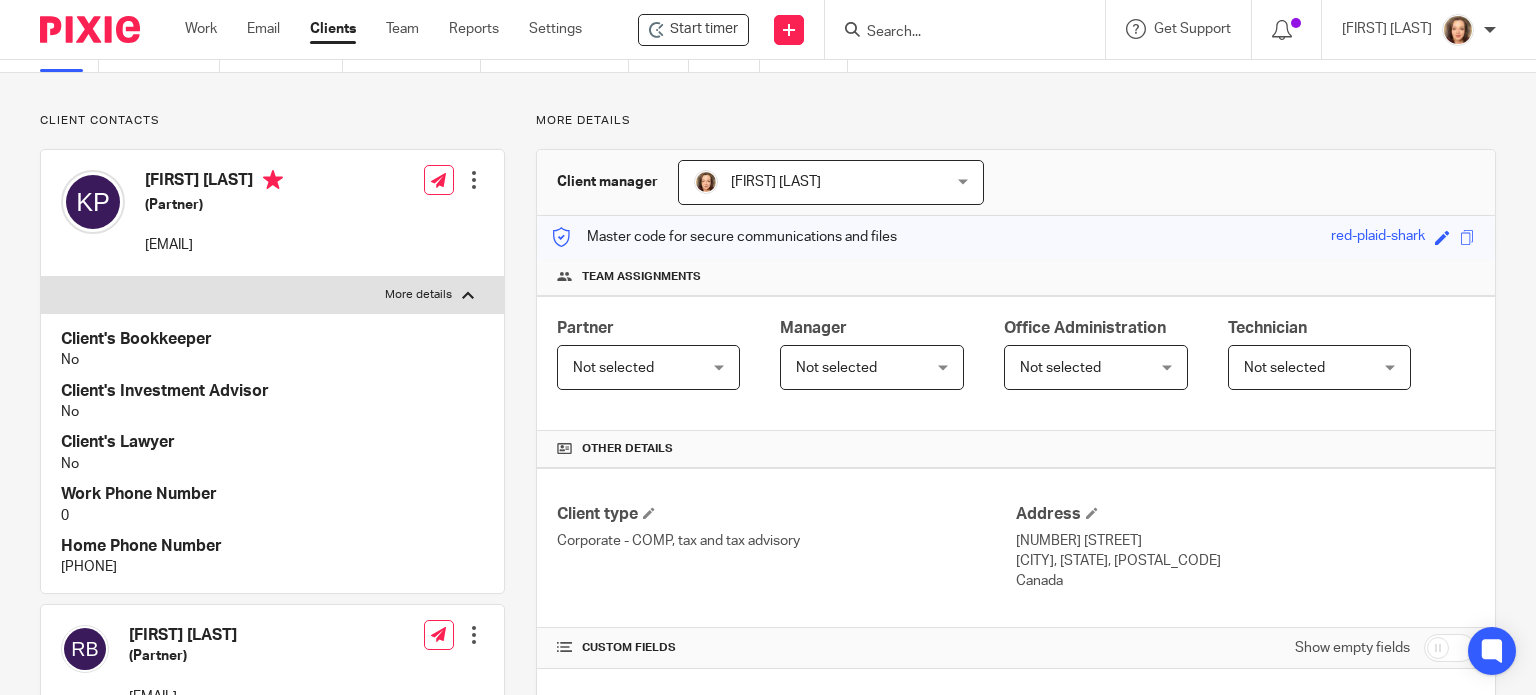 click at bounding box center (468, 295) 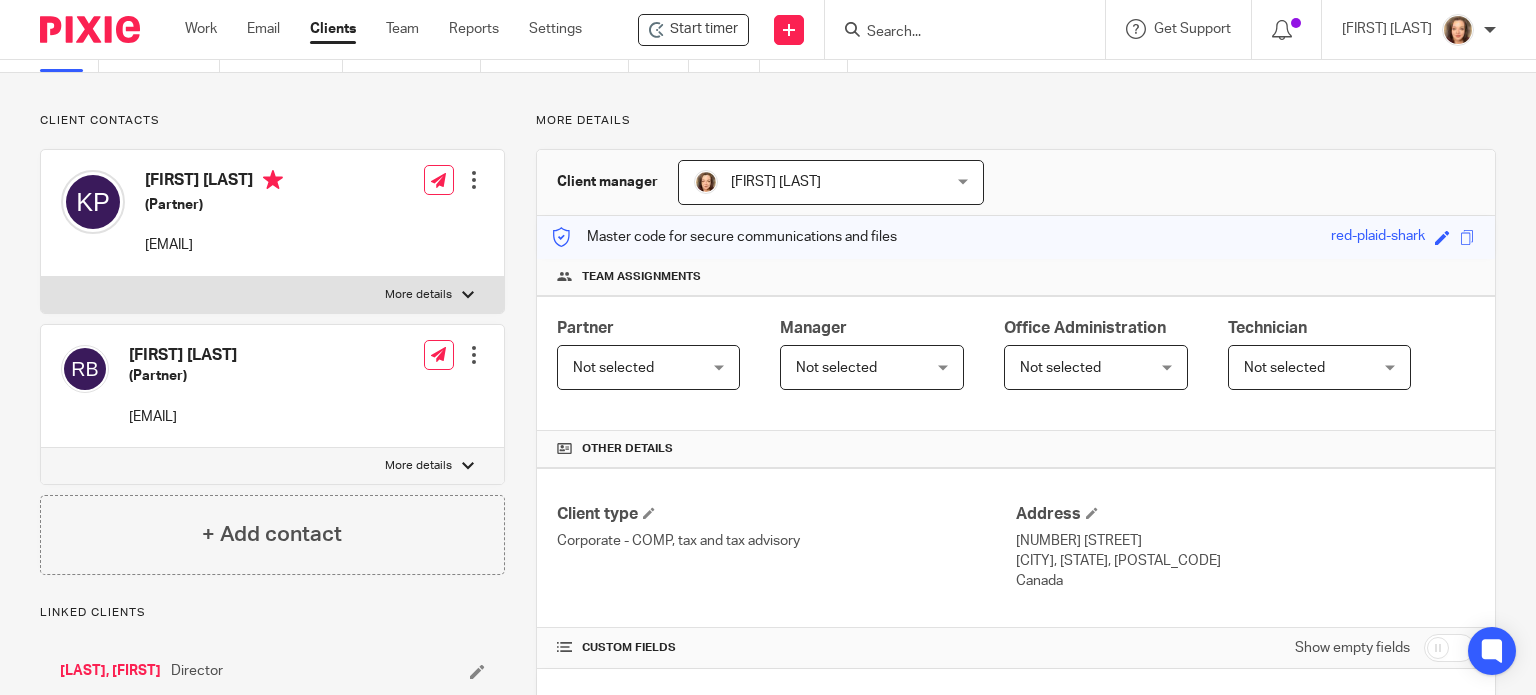 click at bounding box center [474, 180] 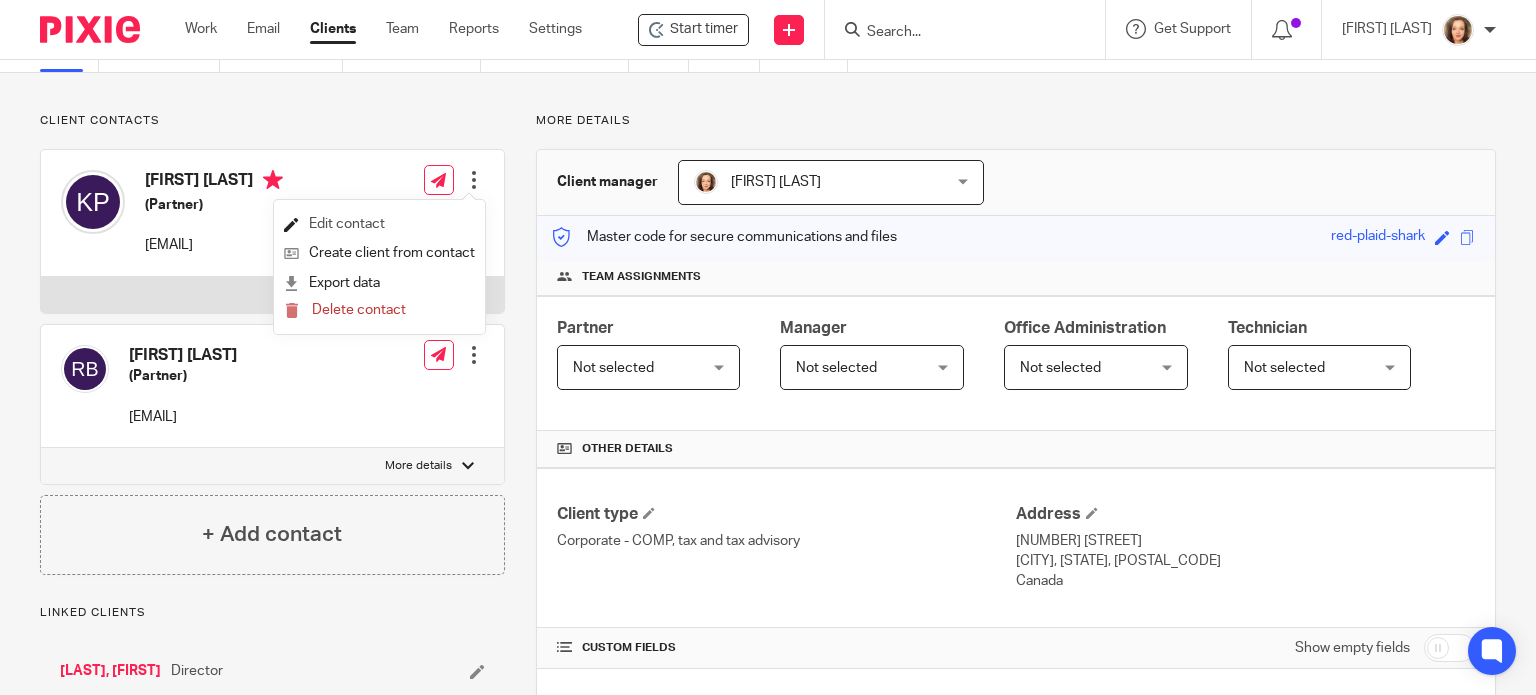 click on "Edit contact" at bounding box center [379, 224] 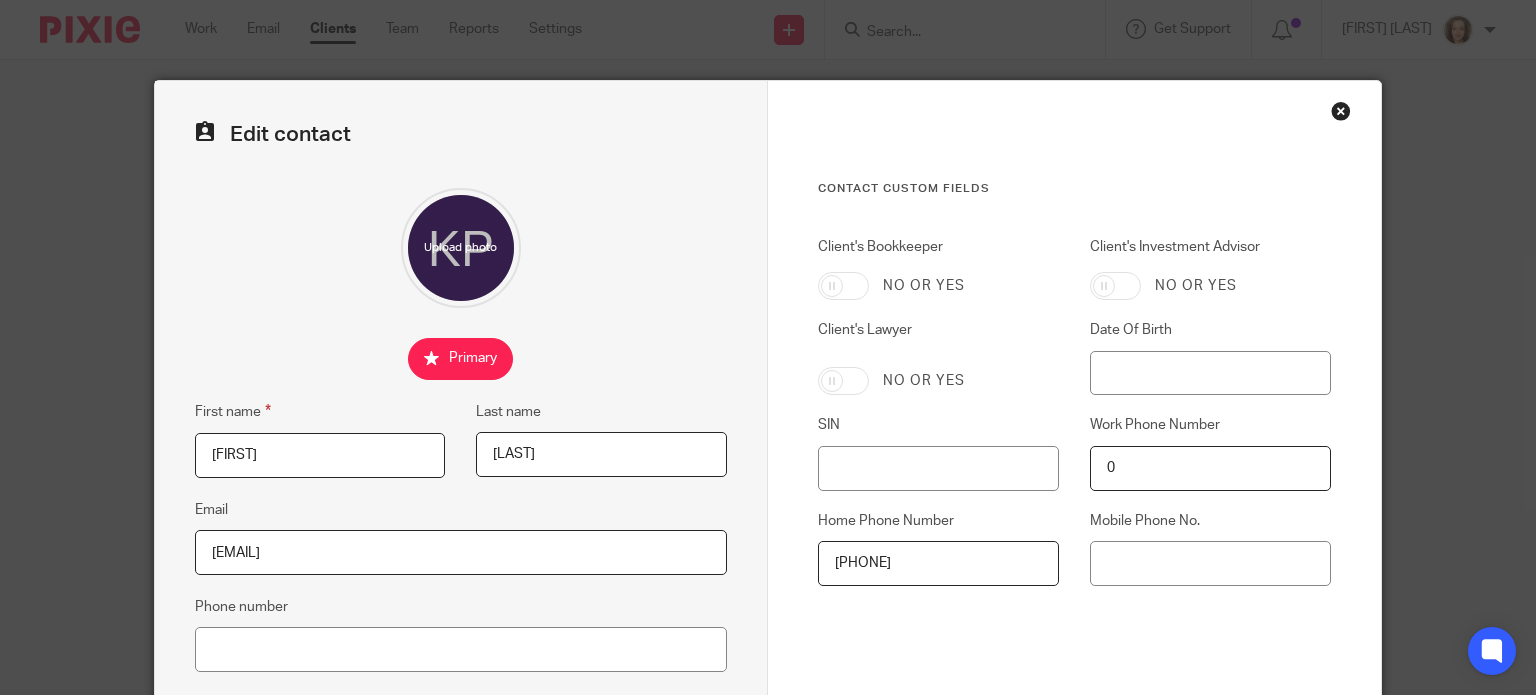 scroll, scrollTop: 0, scrollLeft: 0, axis: both 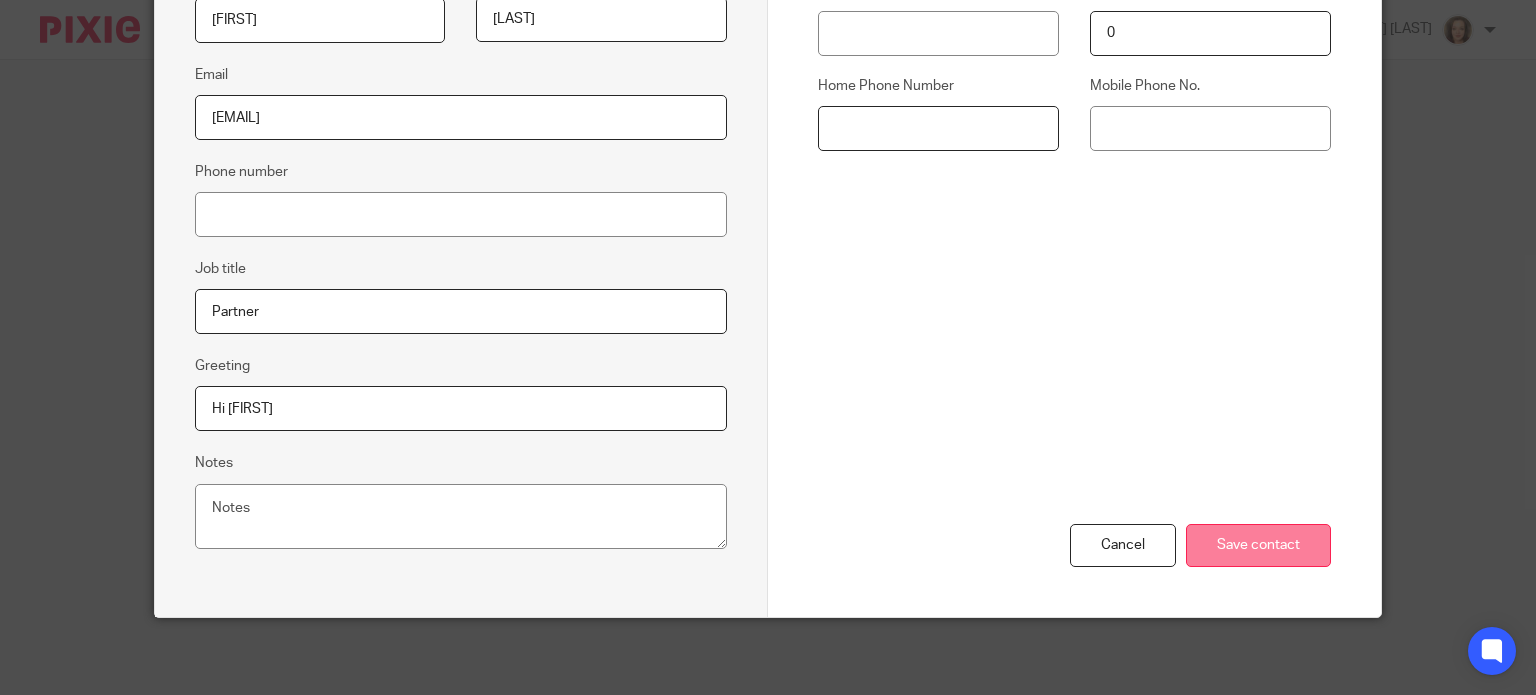 type 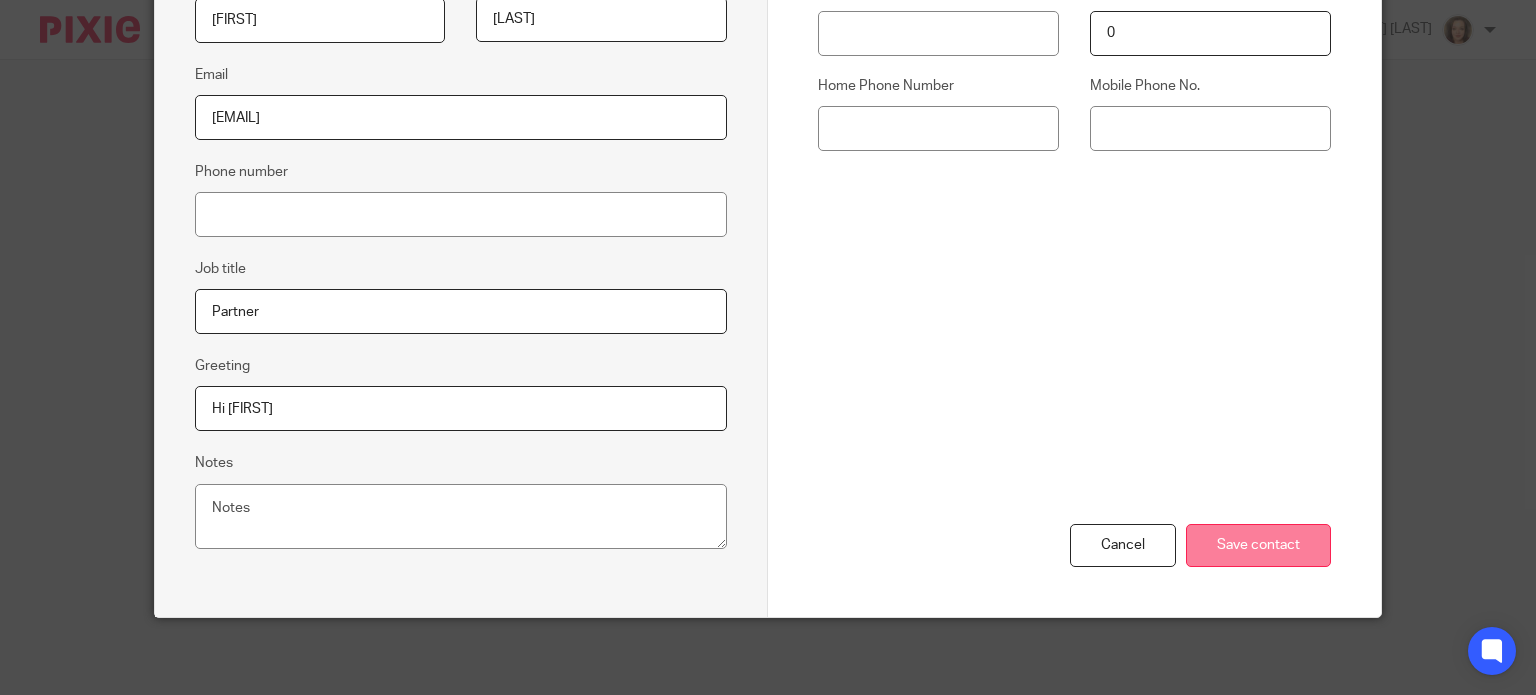 click on "Save contact" at bounding box center [1258, 545] 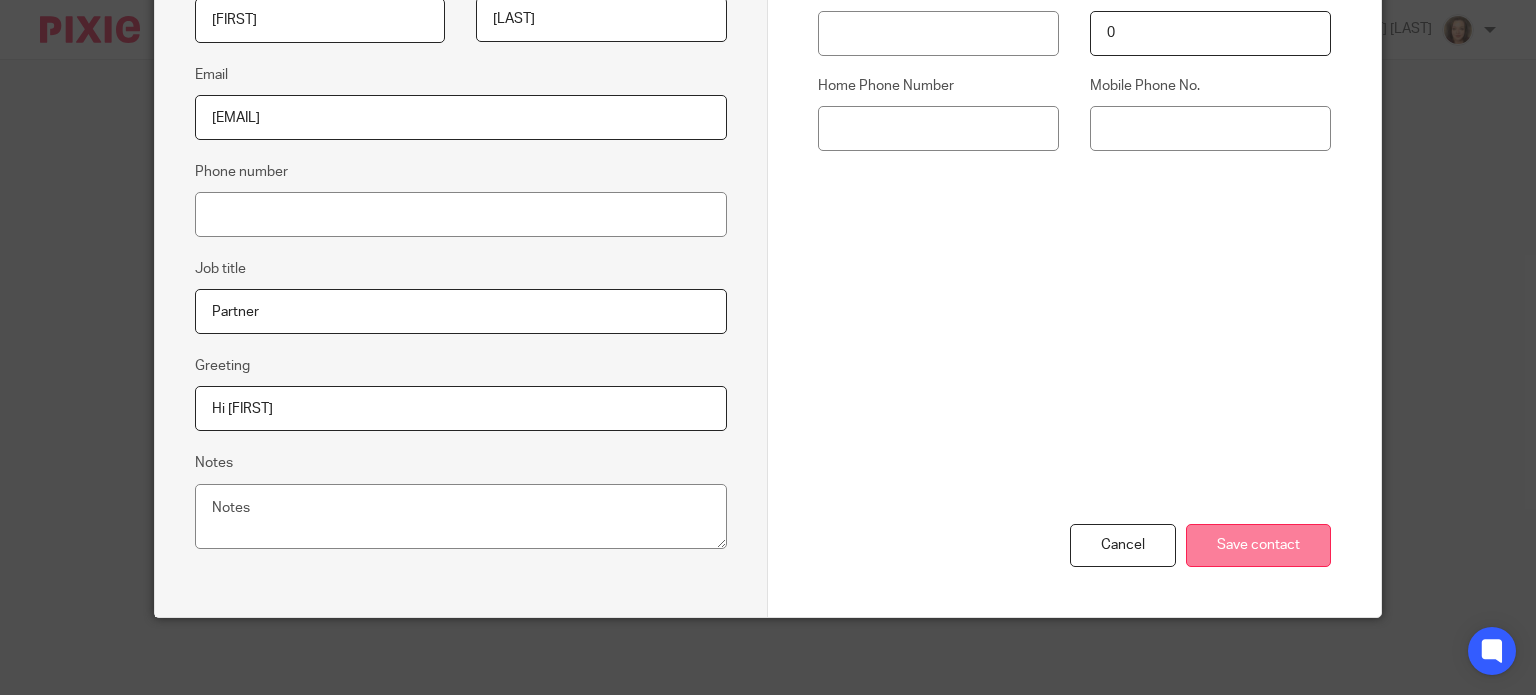 click on "Save contact" at bounding box center (1258, 545) 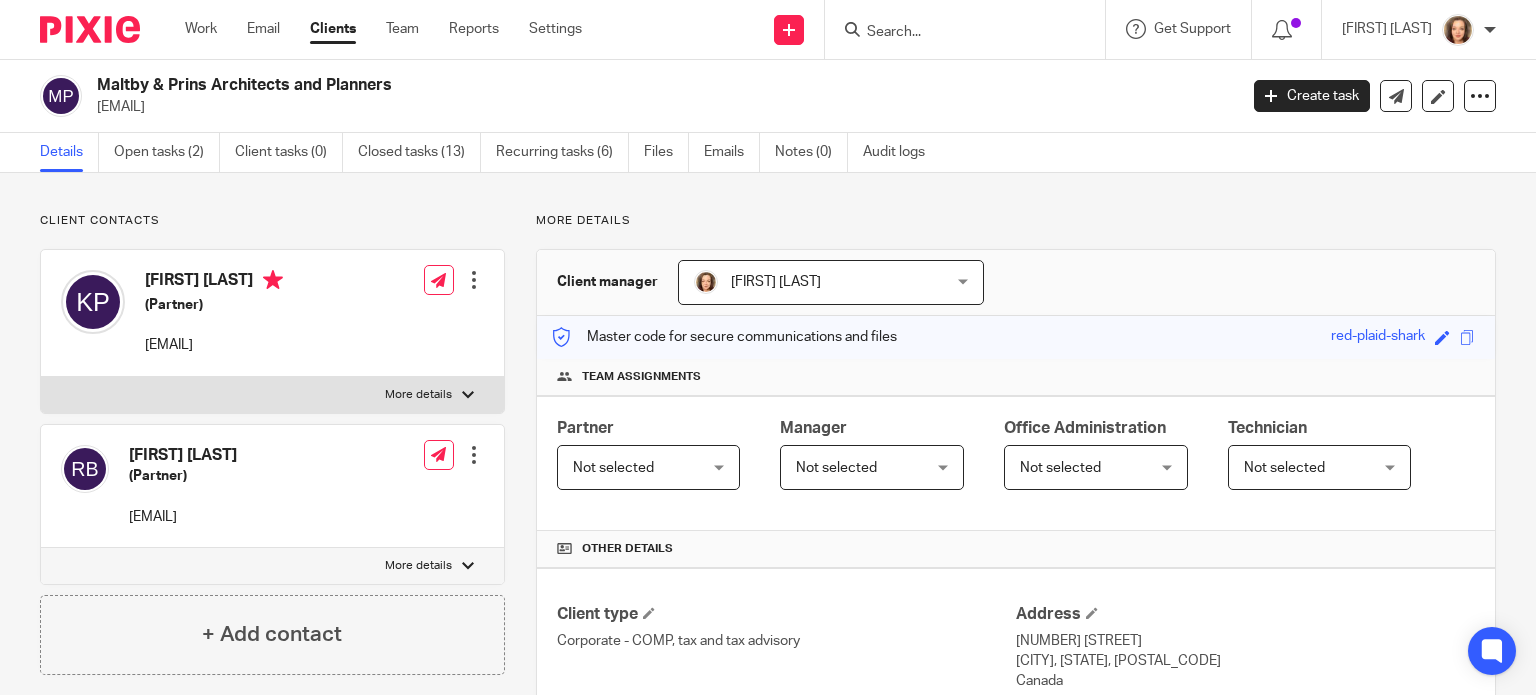 scroll, scrollTop: 0, scrollLeft: 0, axis: both 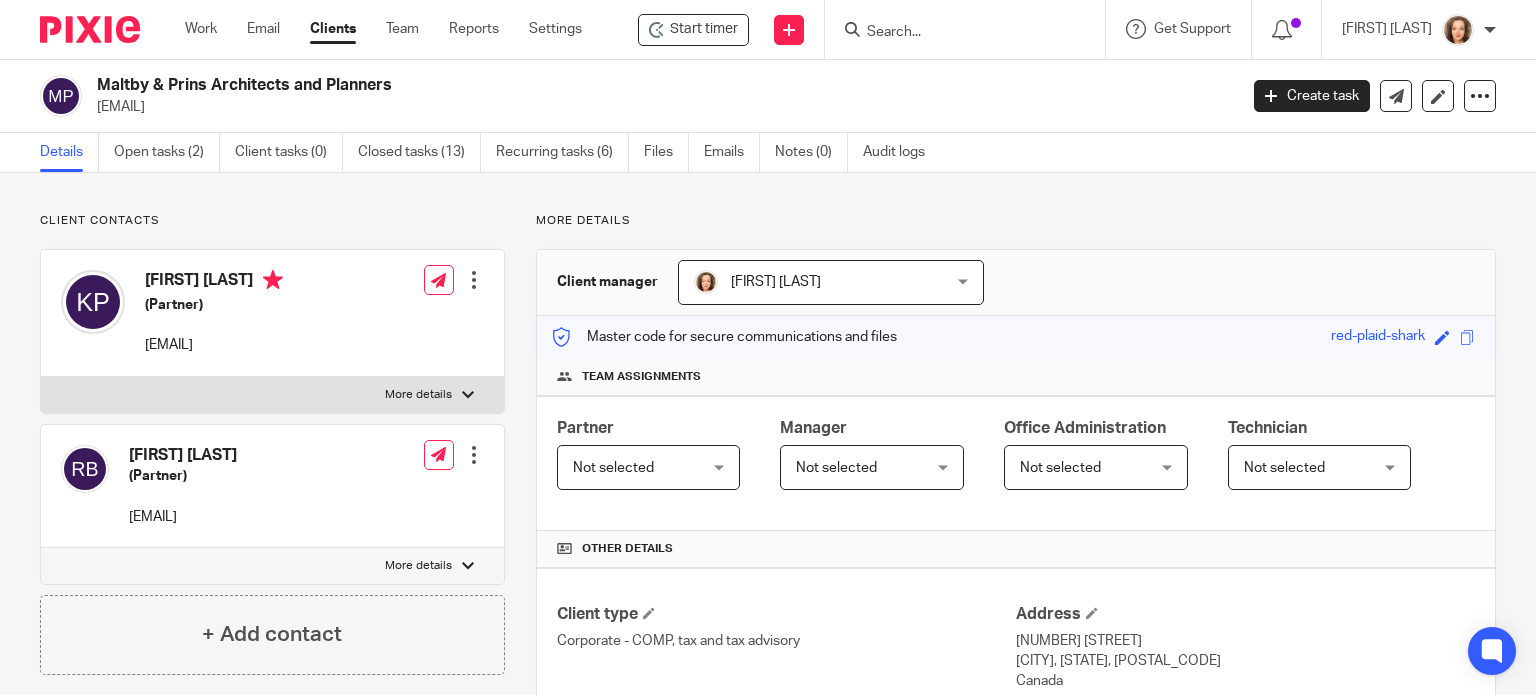click at bounding box center [474, 455] 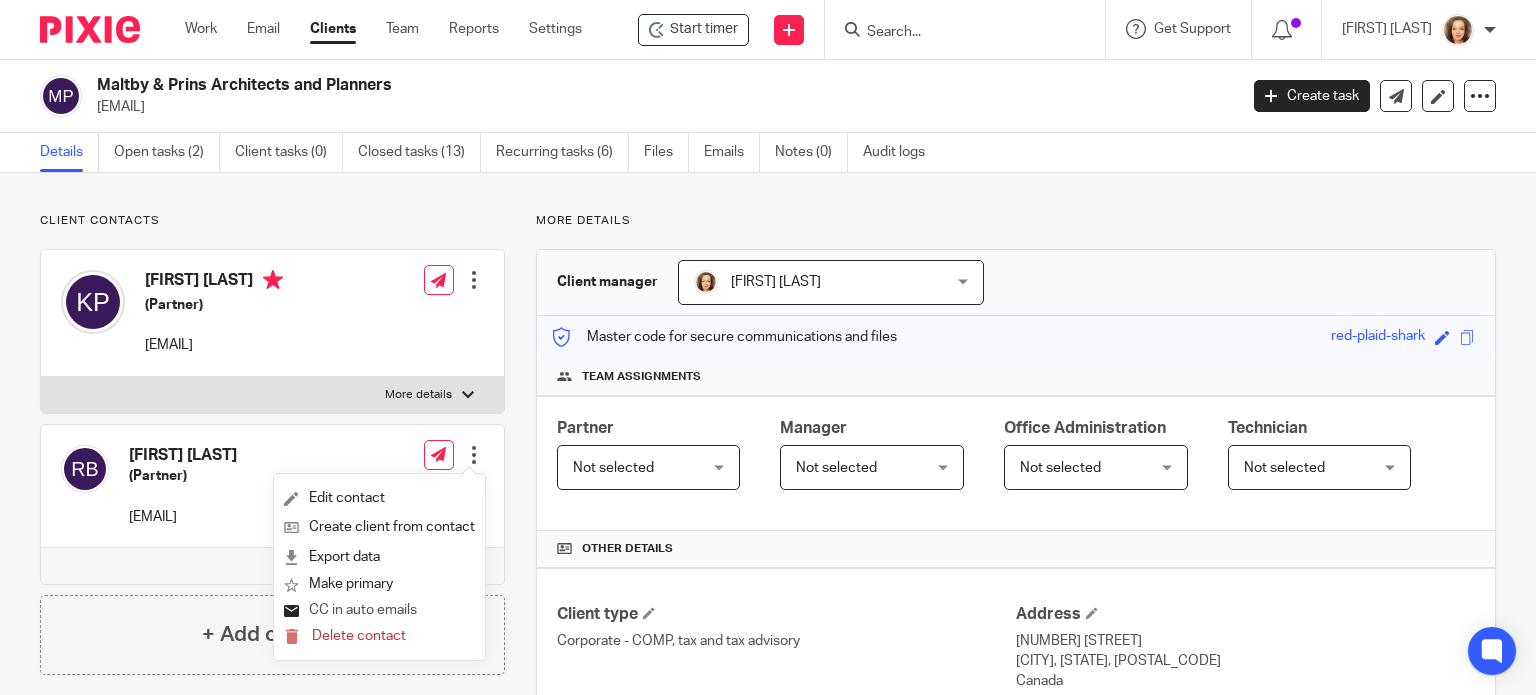 click on "CC in auto emails" at bounding box center (350, 611) 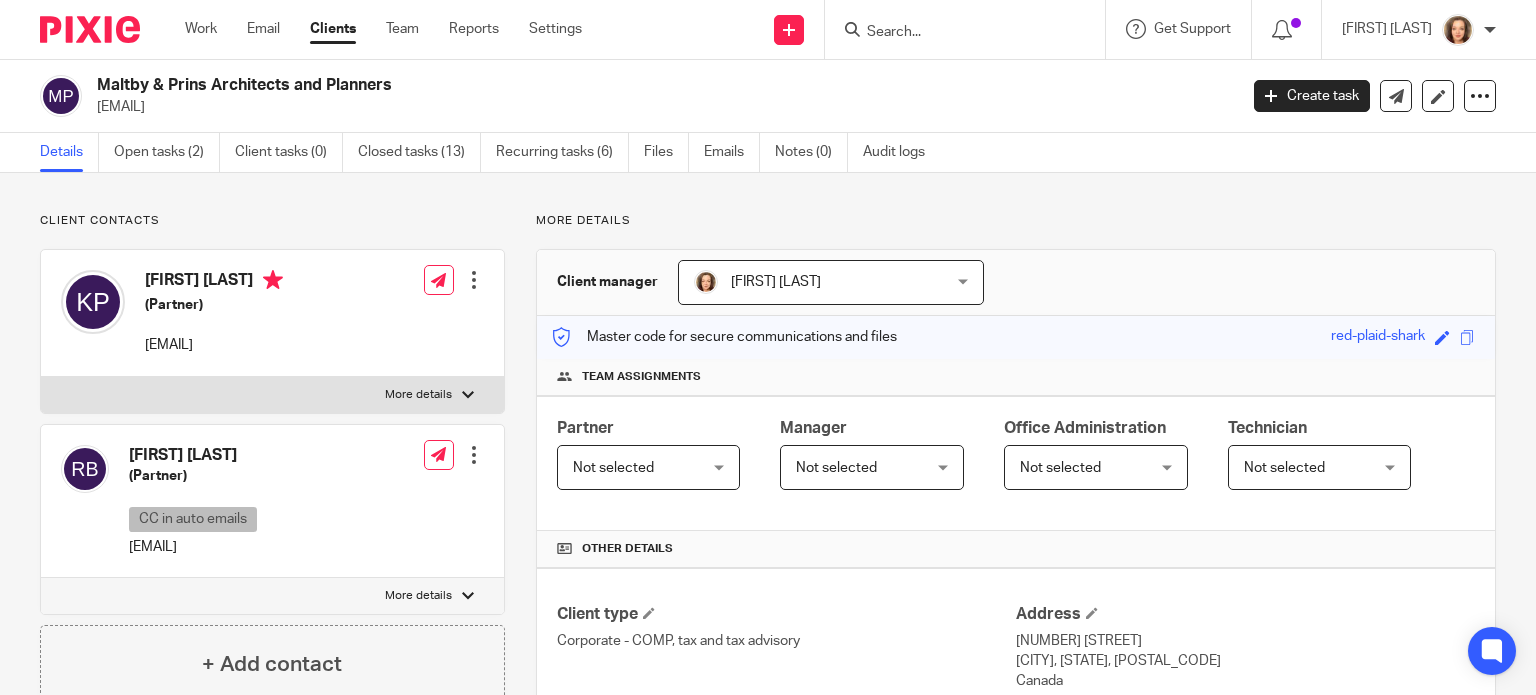 scroll, scrollTop: 0, scrollLeft: 0, axis: both 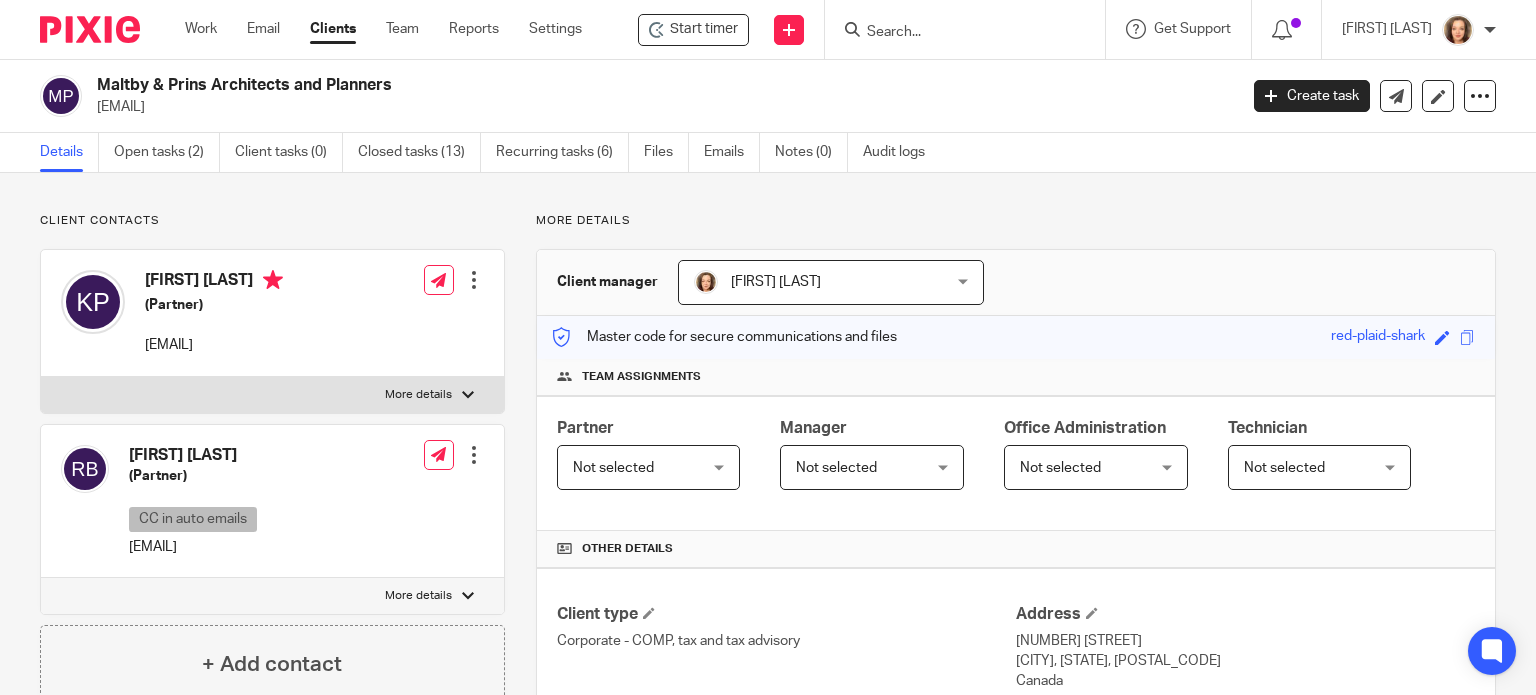 click on "[FIRST] [LAST]" at bounding box center [195, 455] 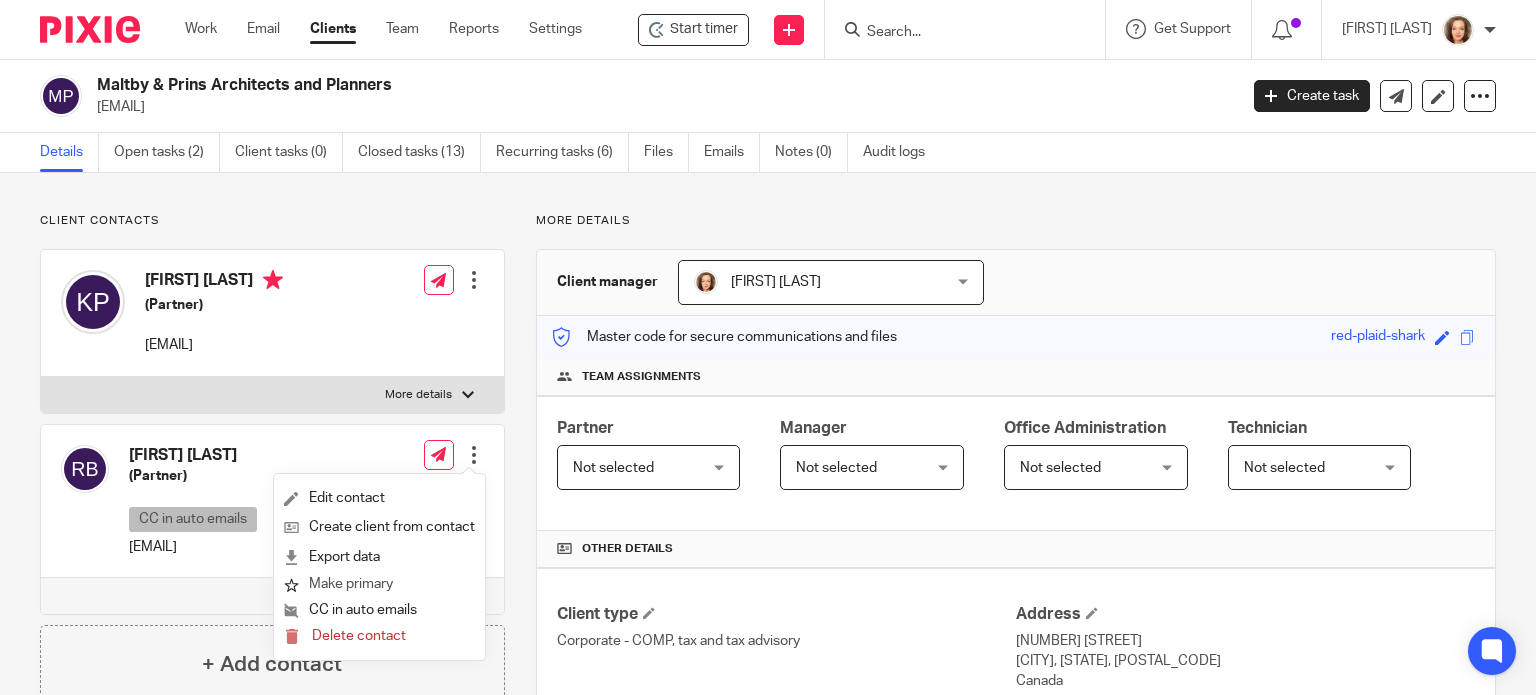 click on "Make primary" at bounding box center [338, 585] 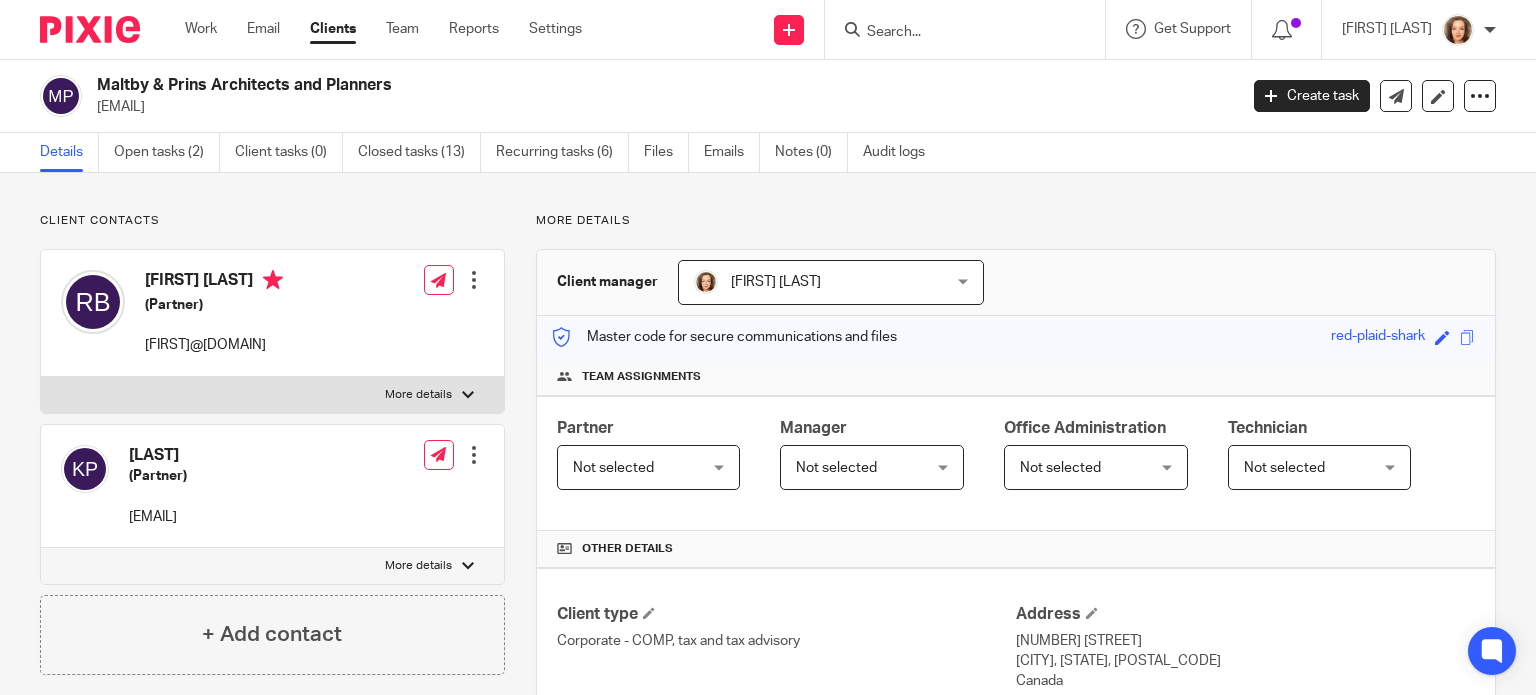 scroll, scrollTop: 0, scrollLeft: 0, axis: both 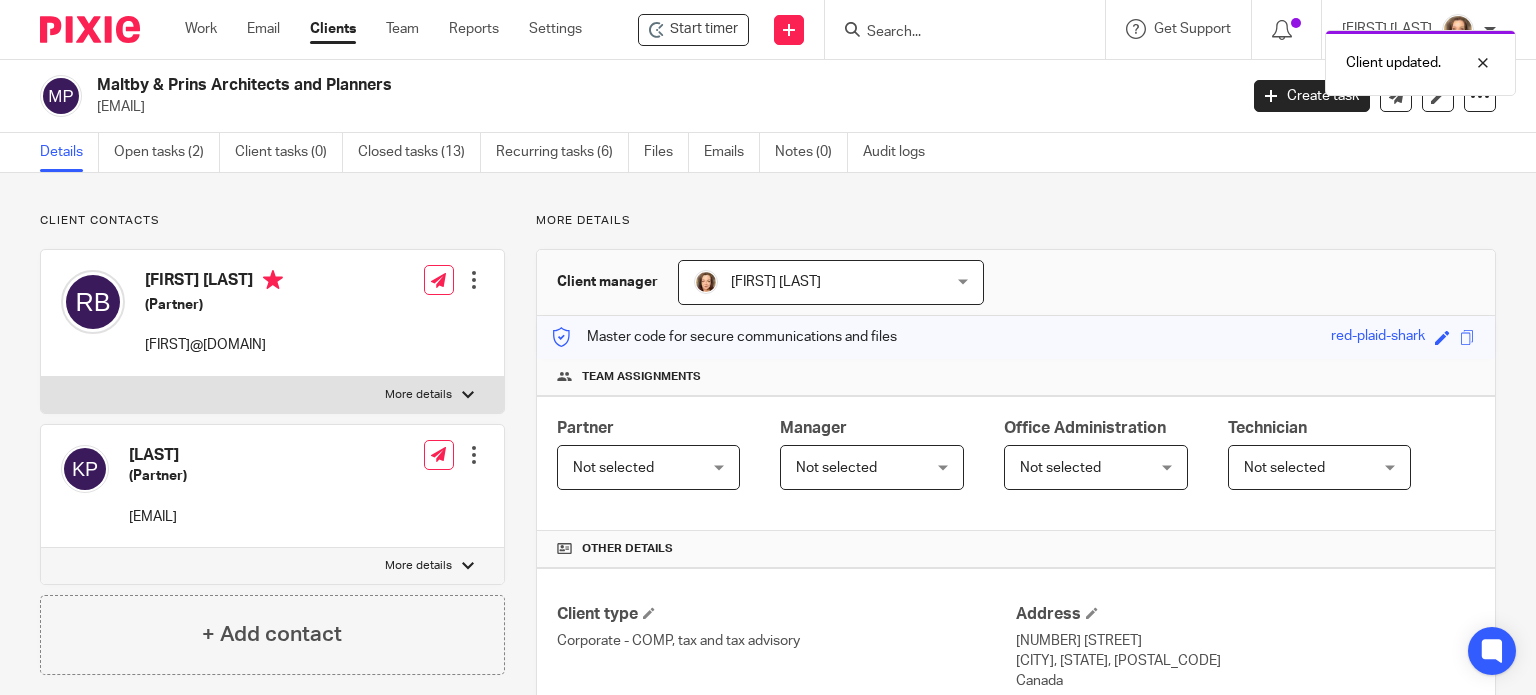 click at bounding box center [474, 455] 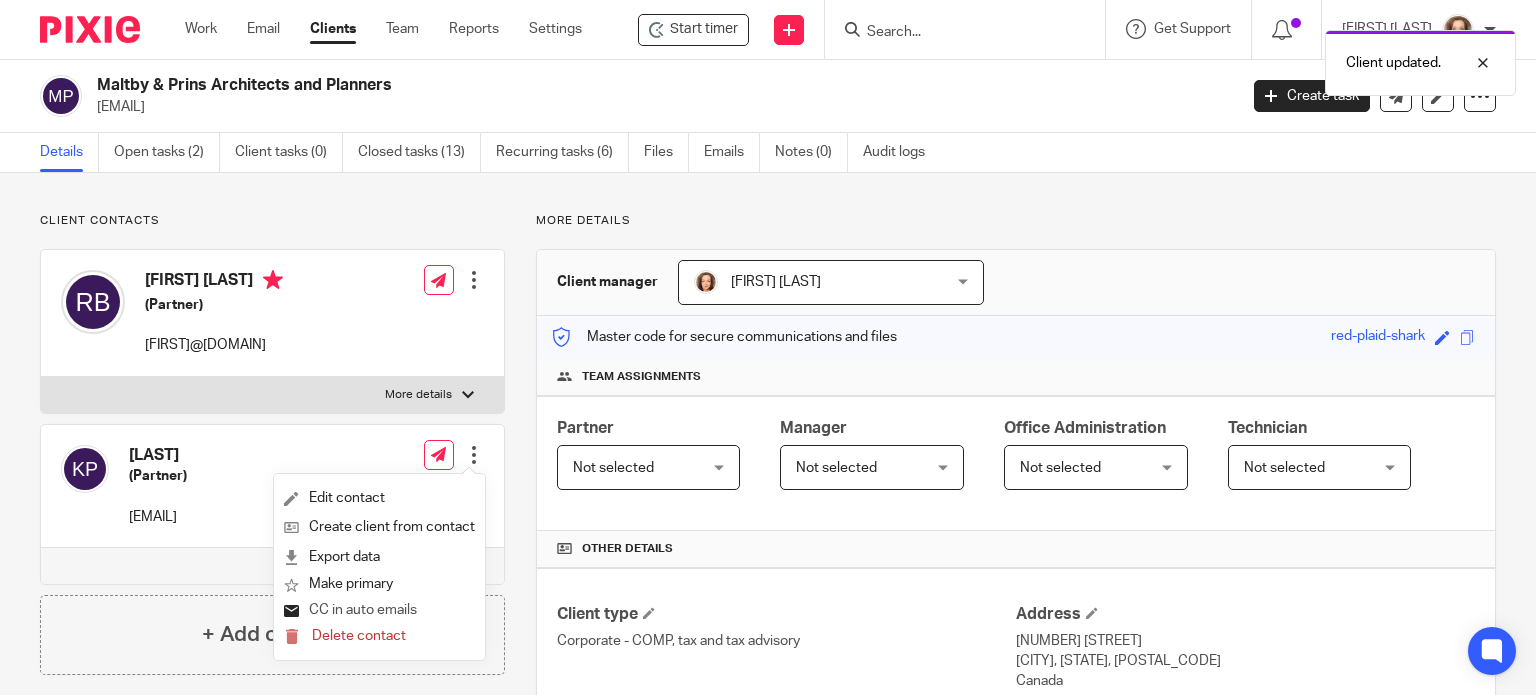 click on "CC in auto emails" at bounding box center [350, 611] 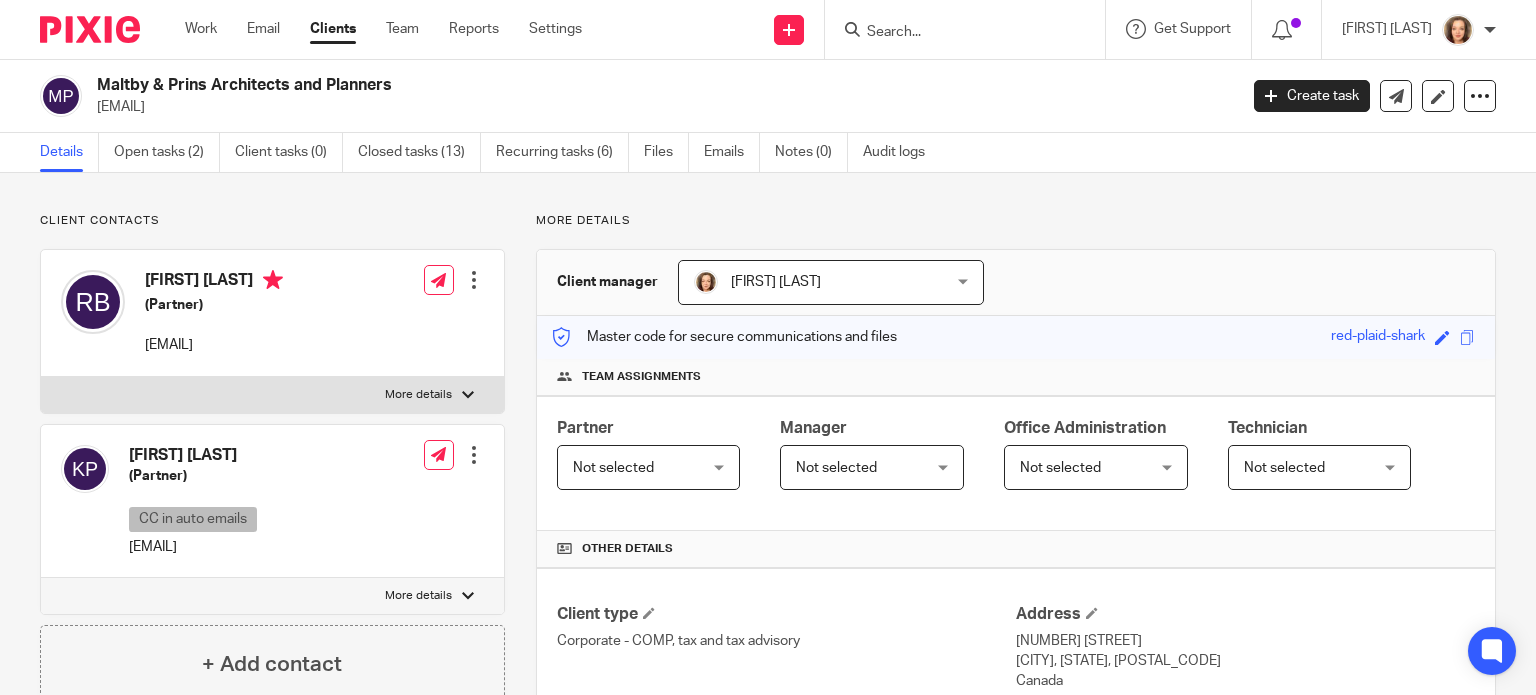 scroll, scrollTop: 0, scrollLeft: 0, axis: both 